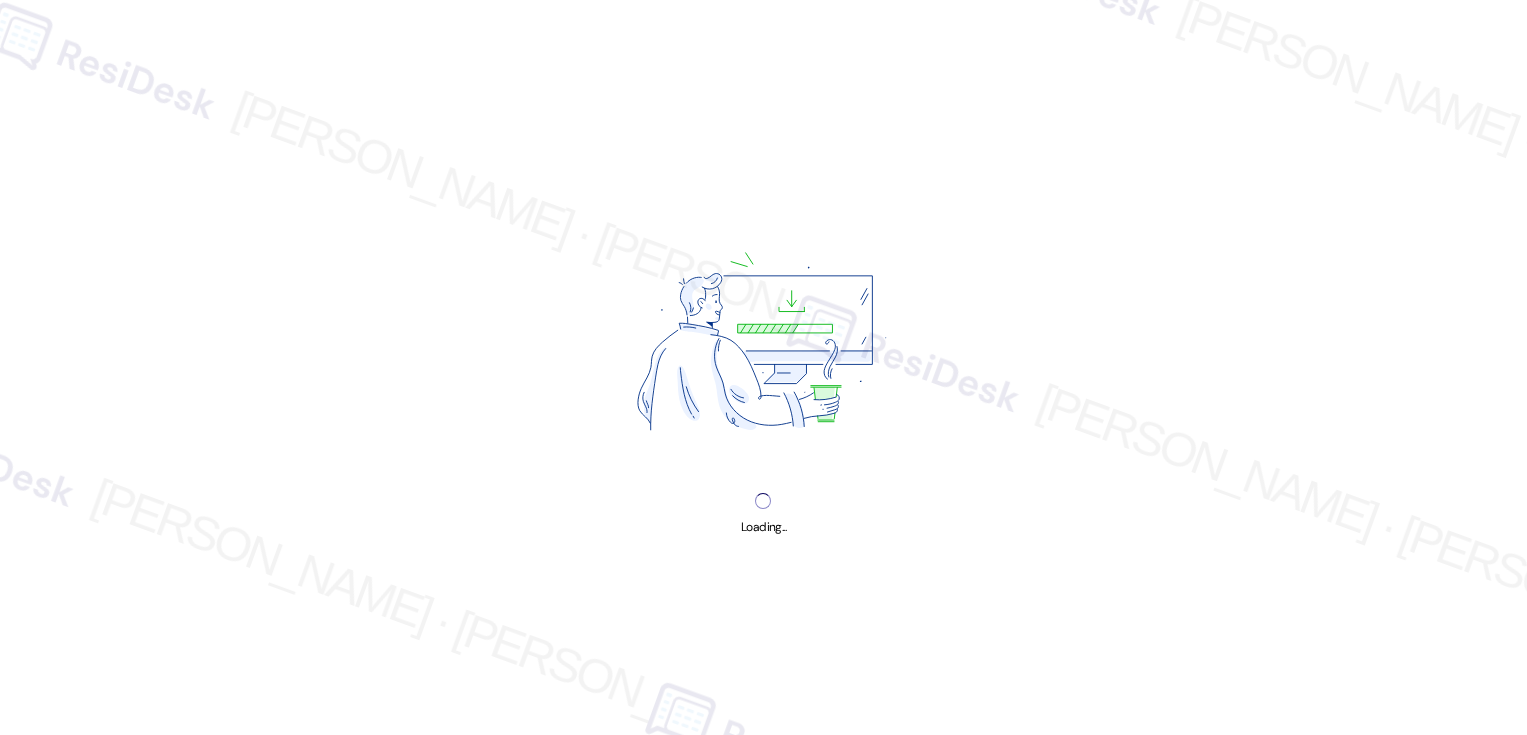 scroll, scrollTop: 0, scrollLeft: 0, axis: both 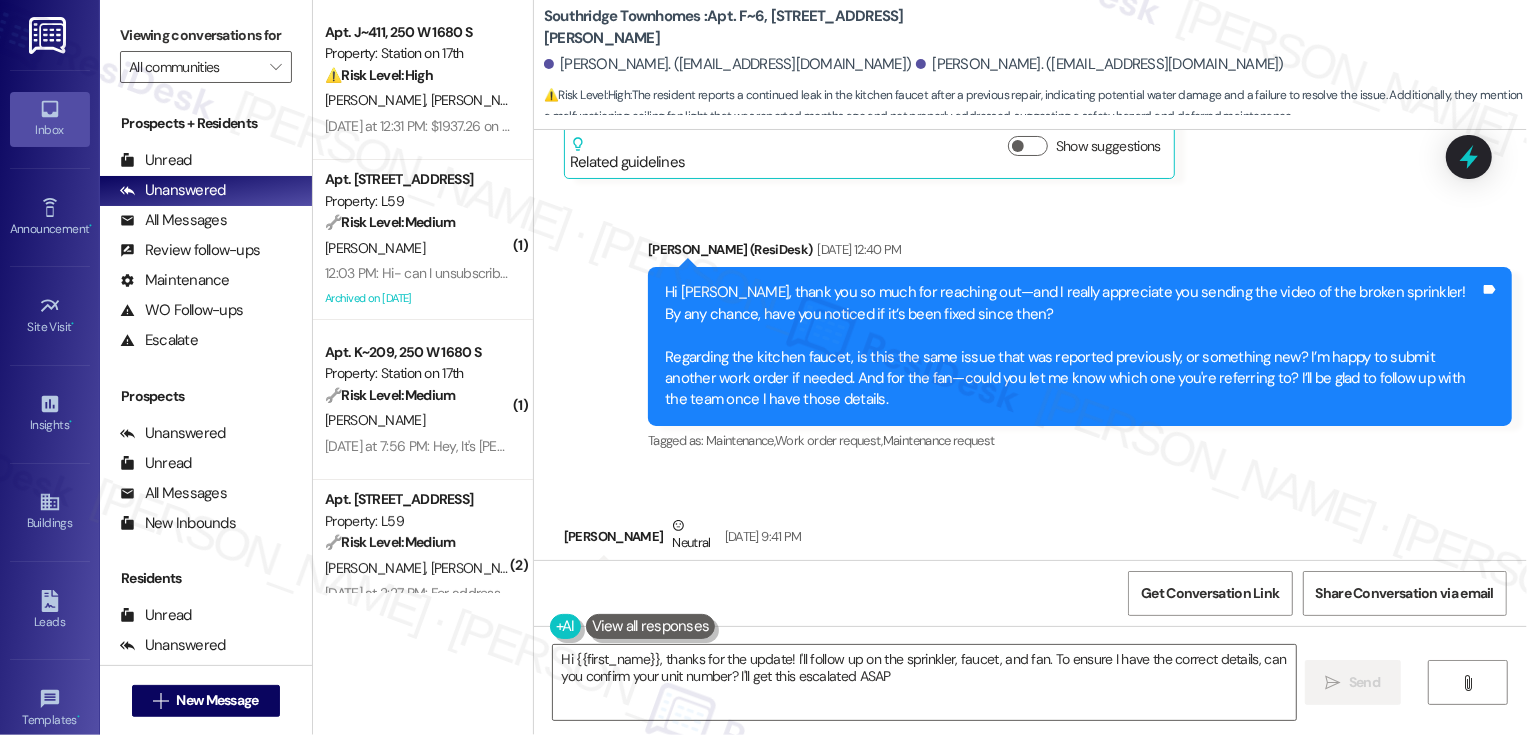 type on "Hi {{first_name}}, thanks for the update! I'll follow up on the sprinkler, faucet, and fan. To ensure I have the correct details, can you confirm your unit number? I'll get this escalated ASAP!" 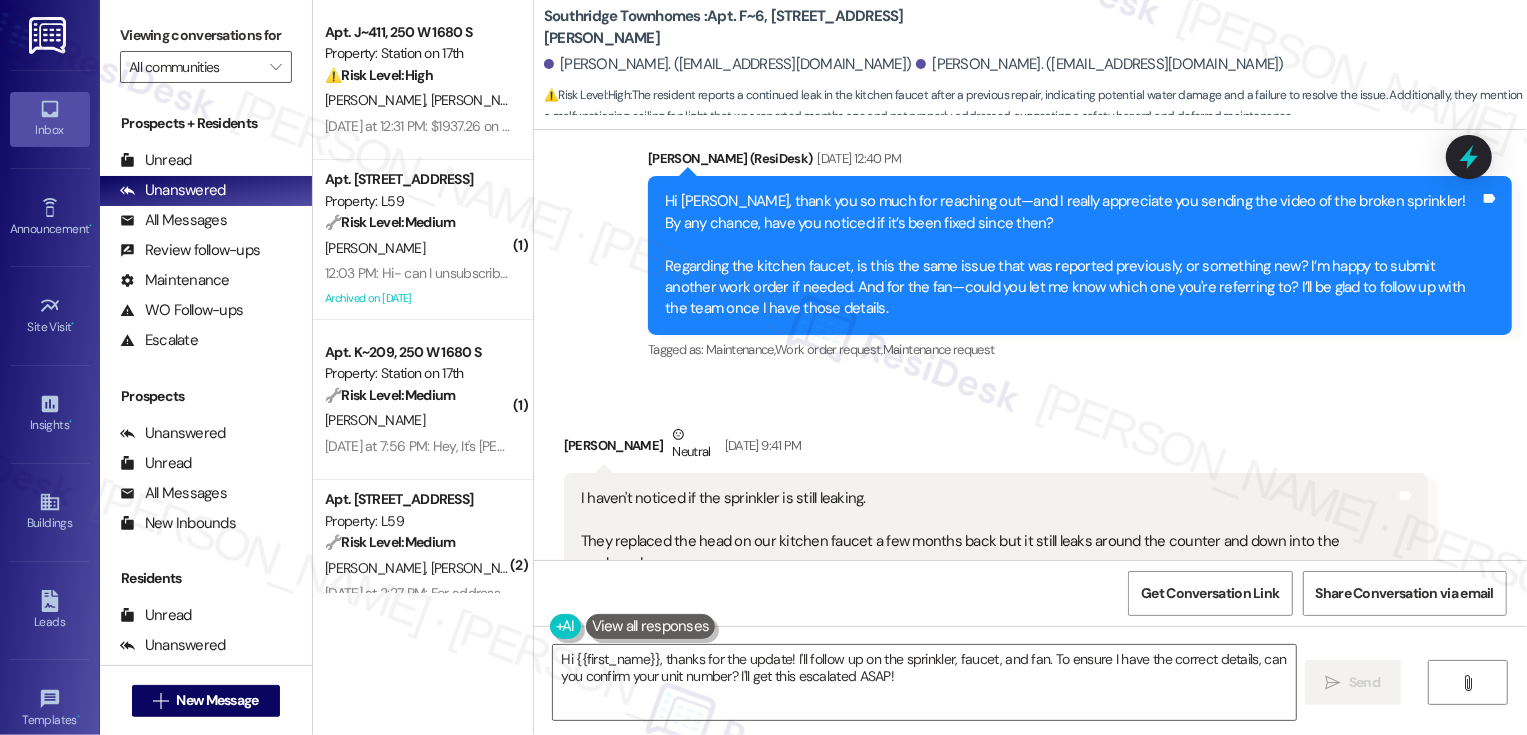 scroll, scrollTop: 4034, scrollLeft: 0, axis: vertical 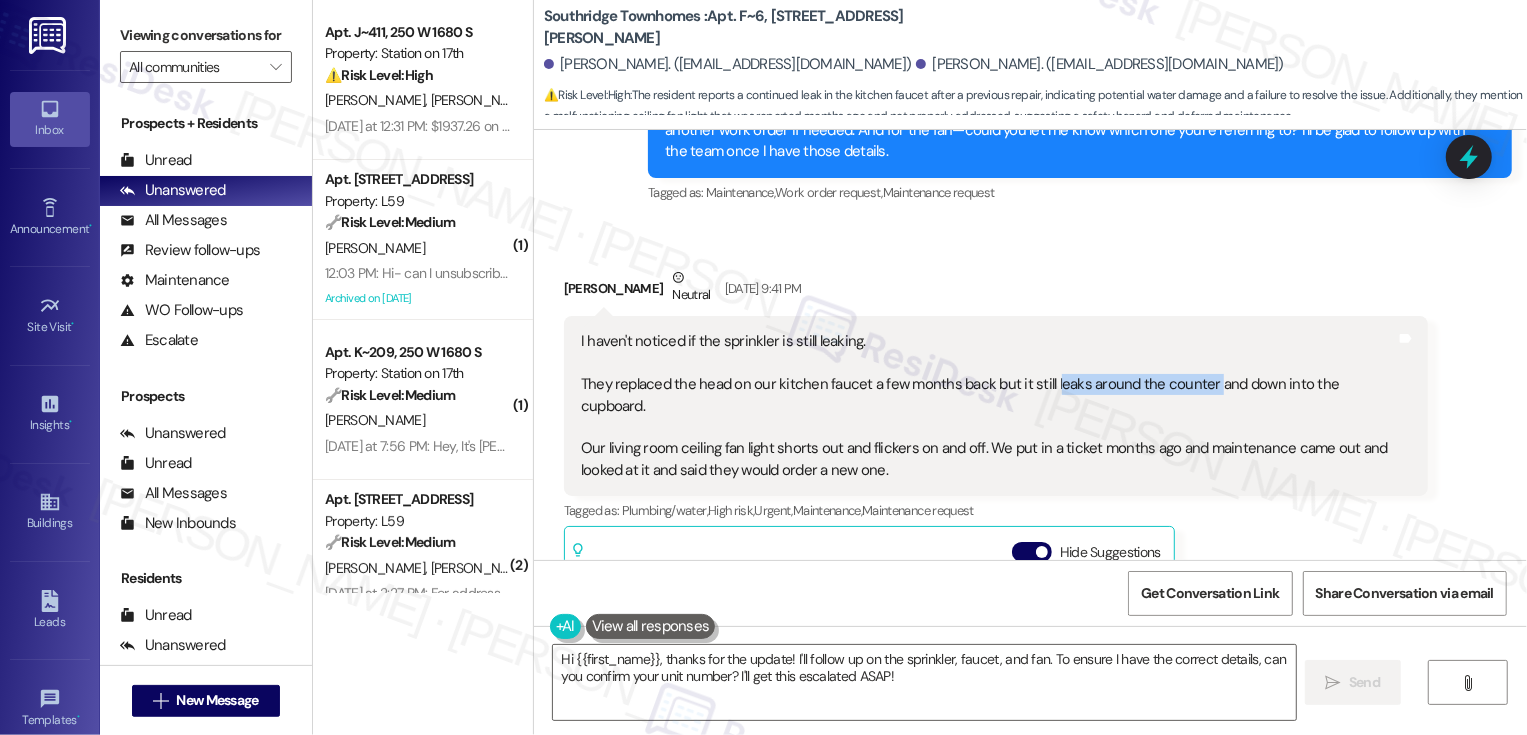 copy on "[PERSON_NAME] around the counter" 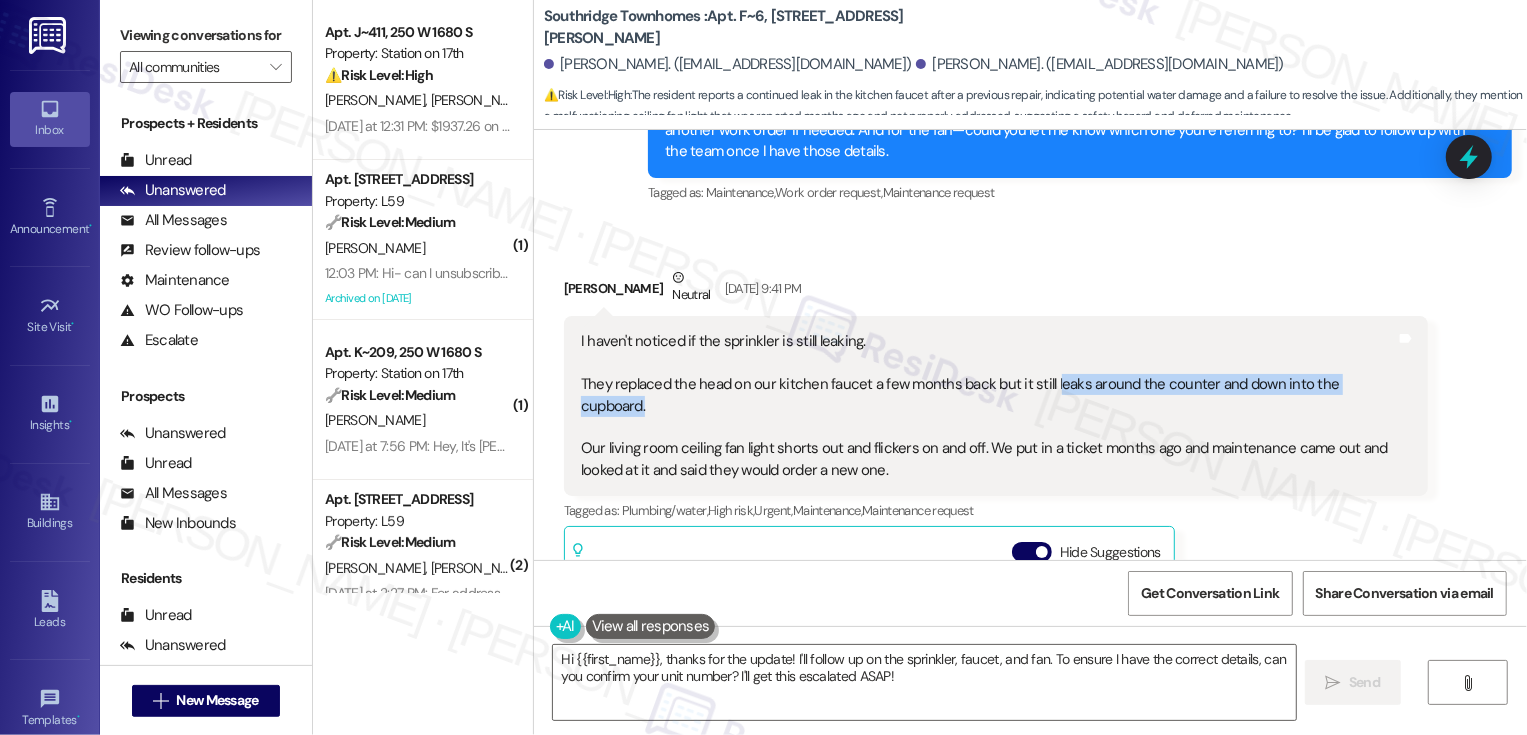 drag, startPoint x: 1038, startPoint y: 320, endPoint x: 1372, endPoint y: 325, distance: 334.0374 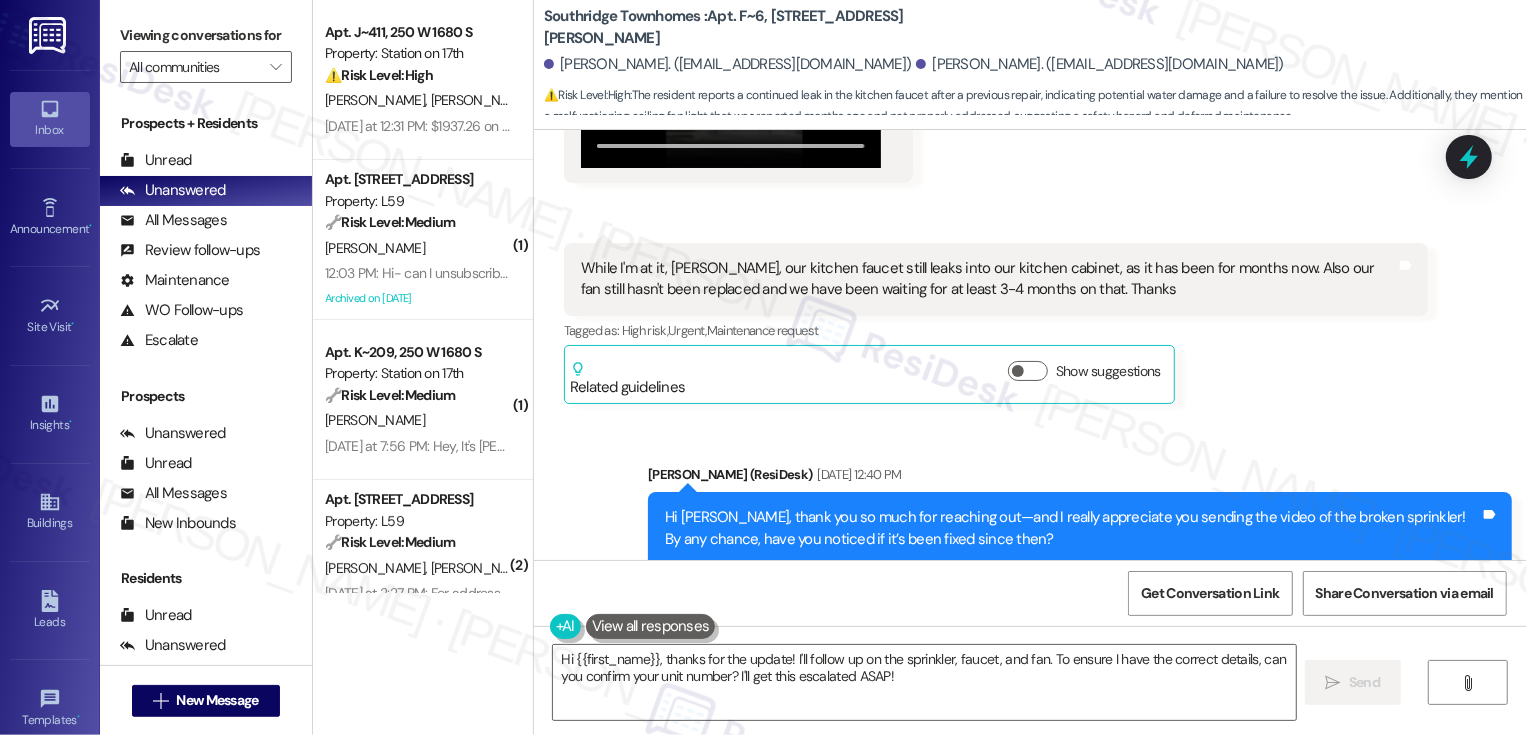 scroll, scrollTop: 3500, scrollLeft: 0, axis: vertical 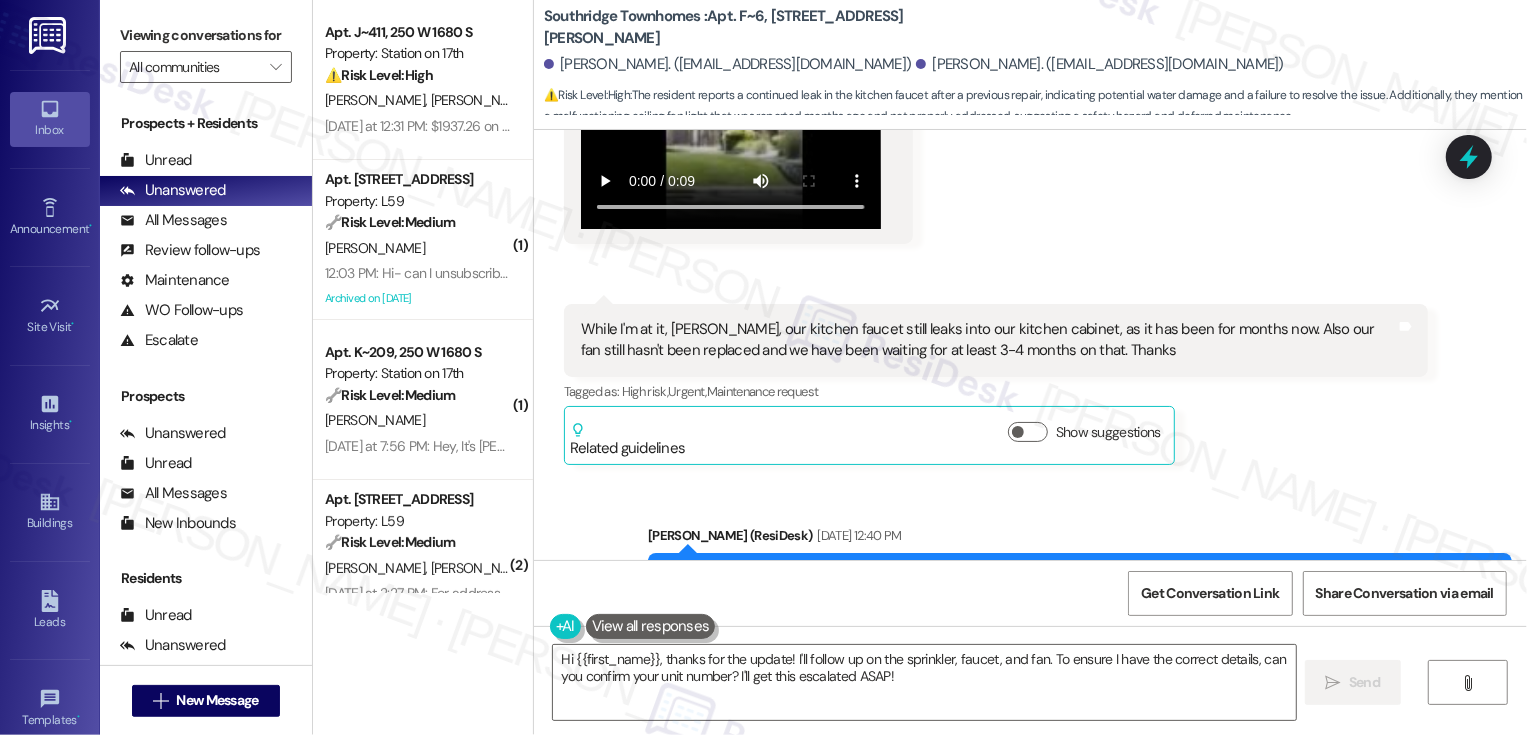 click on "While I'm at it, [PERSON_NAME], our kitchen faucet still leaks into our kitchen cabinet, as it has been for months now. Also our fan still hasn't been replaced and we have been waiting for at least 3-4 months on that. Thanks" at bounding box center [988, 340] 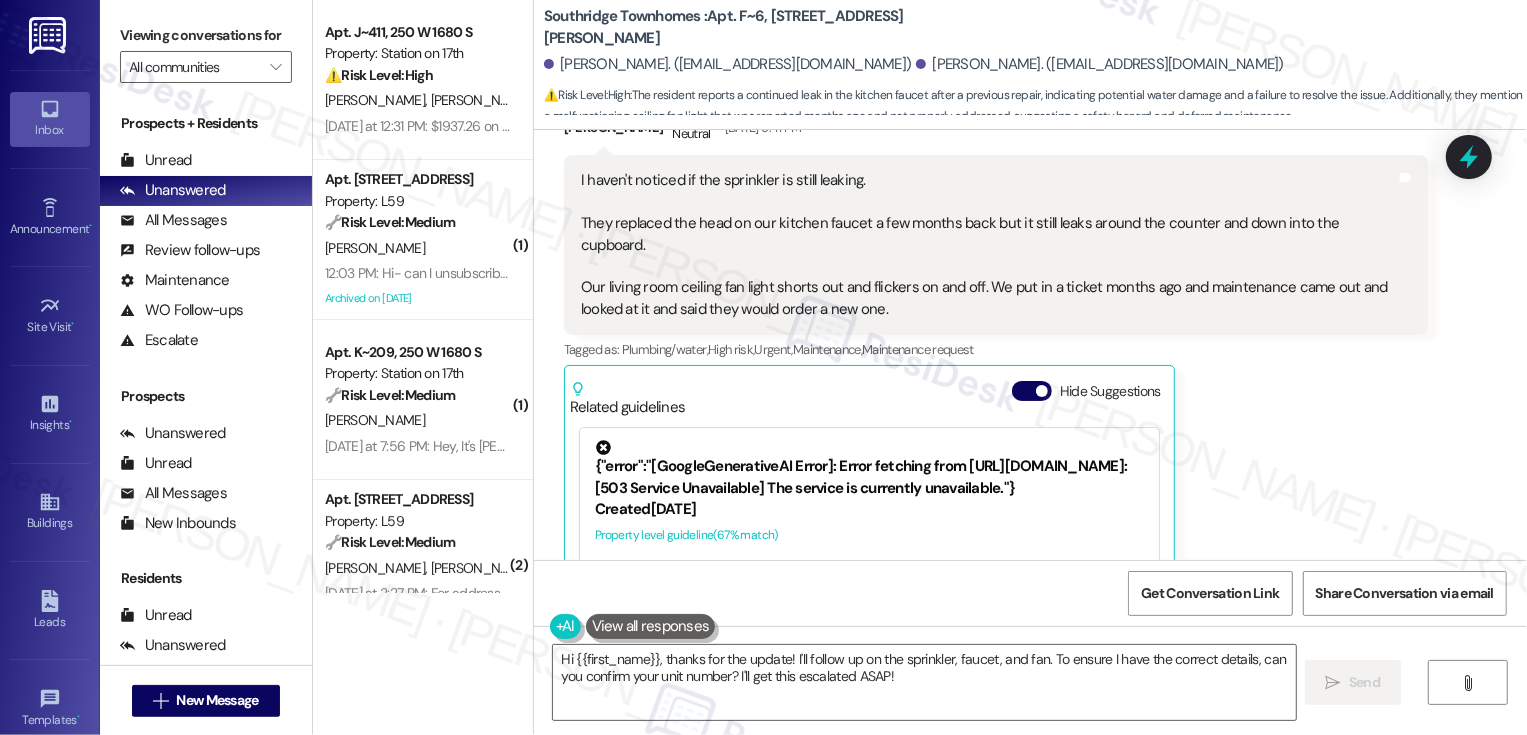 scroll, scrollTop: 4193, scrollLeft: 0, axis: vertical 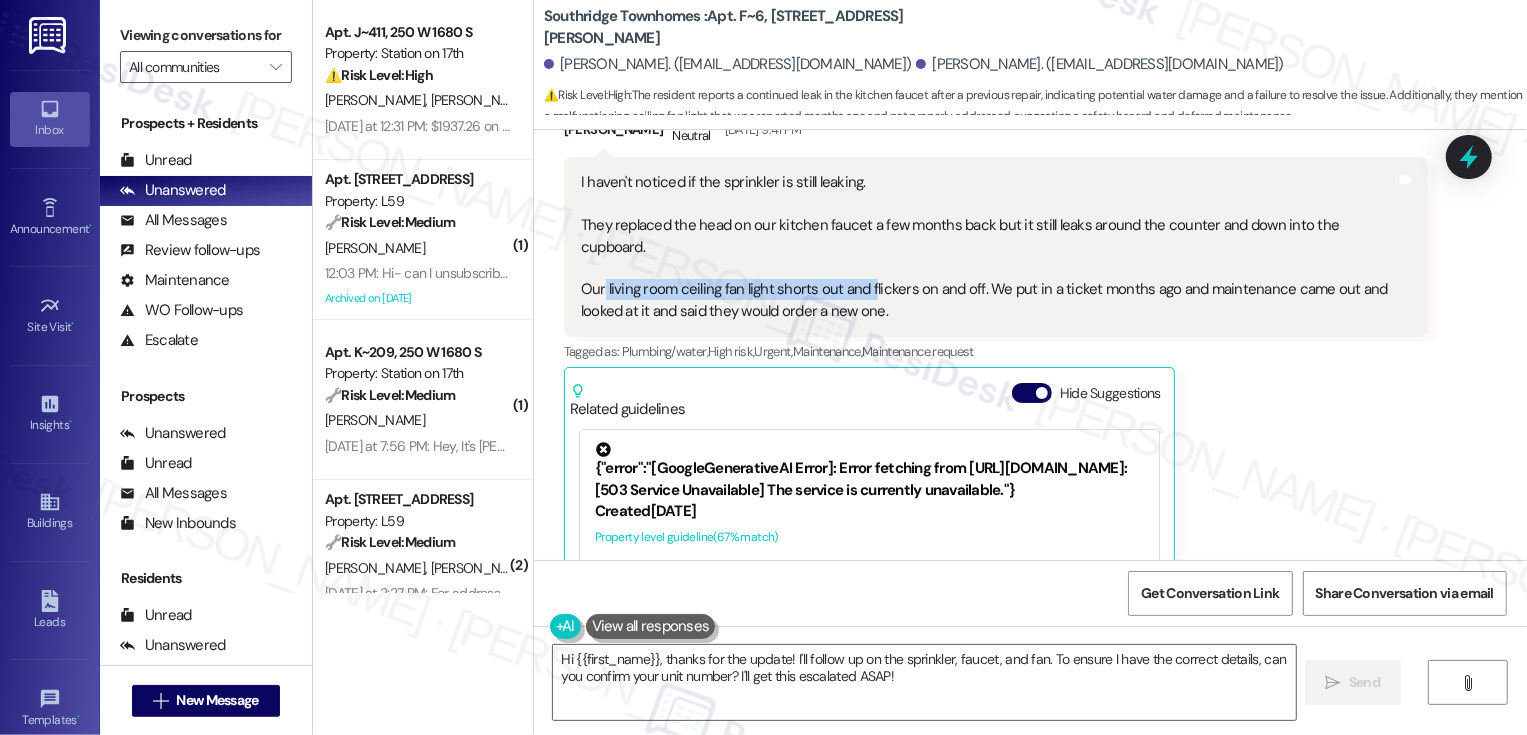 drag, startPoint x: 589, startPoint y: 204, endPoint x: 857, endPoint y: 205, distance: 268.00186 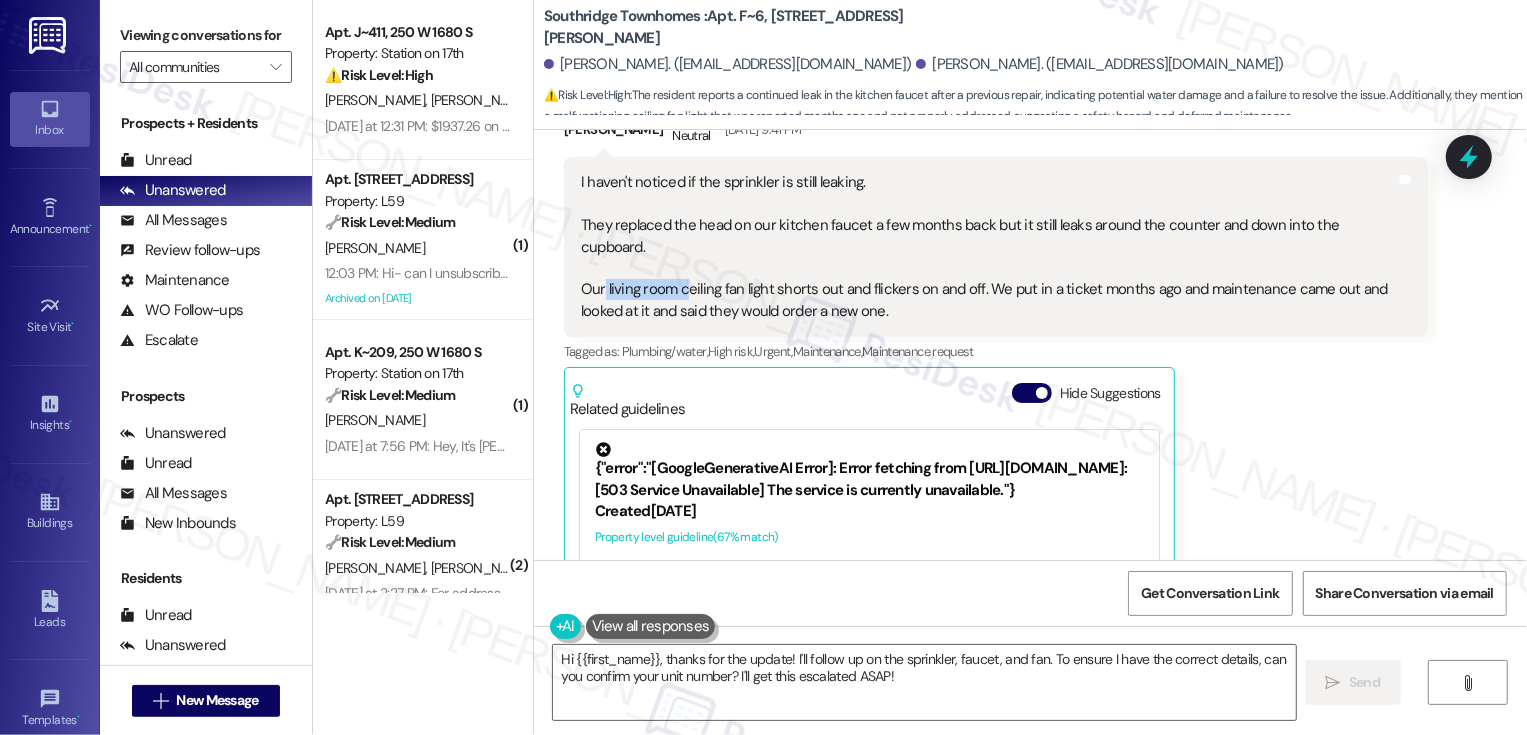 drag, startPoint x: 592, startPoint y: 198, endPoint x: 669, endPoint y: 199, distance: 77.00649 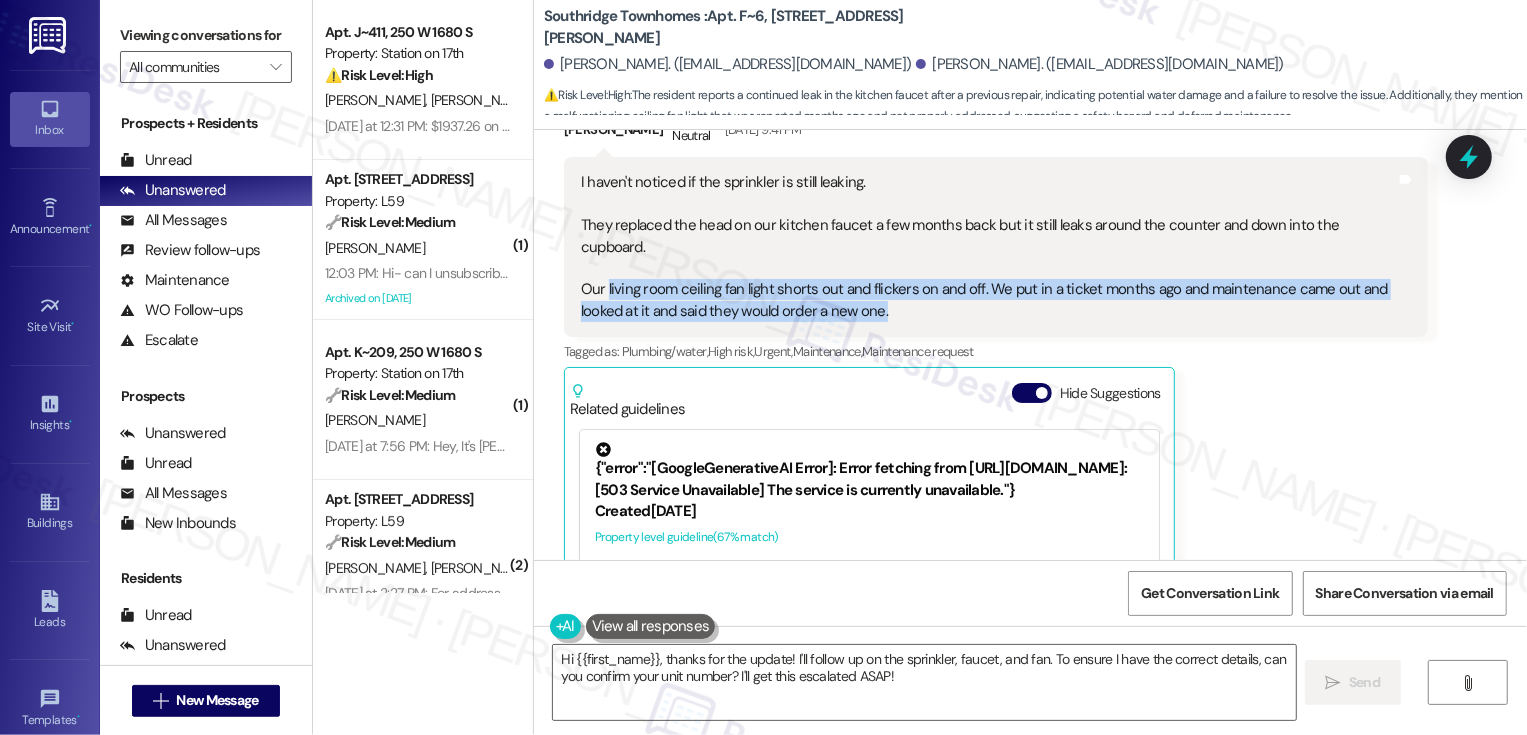 drag, startPoint x: 594, startPoint y: 202, endPoint x: 892, endPoint y: 221, distance: 298.6051 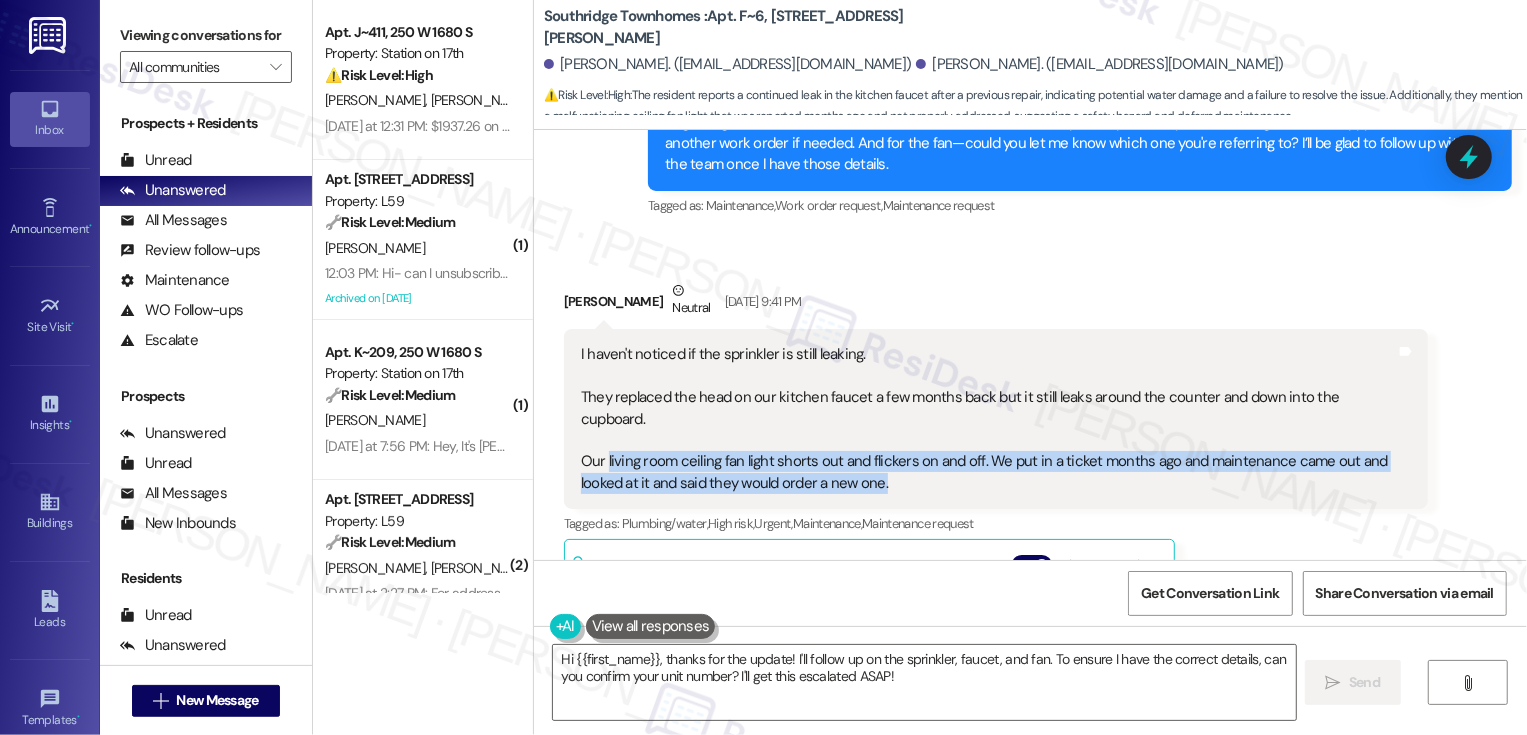 scroll, scrollTop: 4010, scrollLeft: 0, axis: vertical 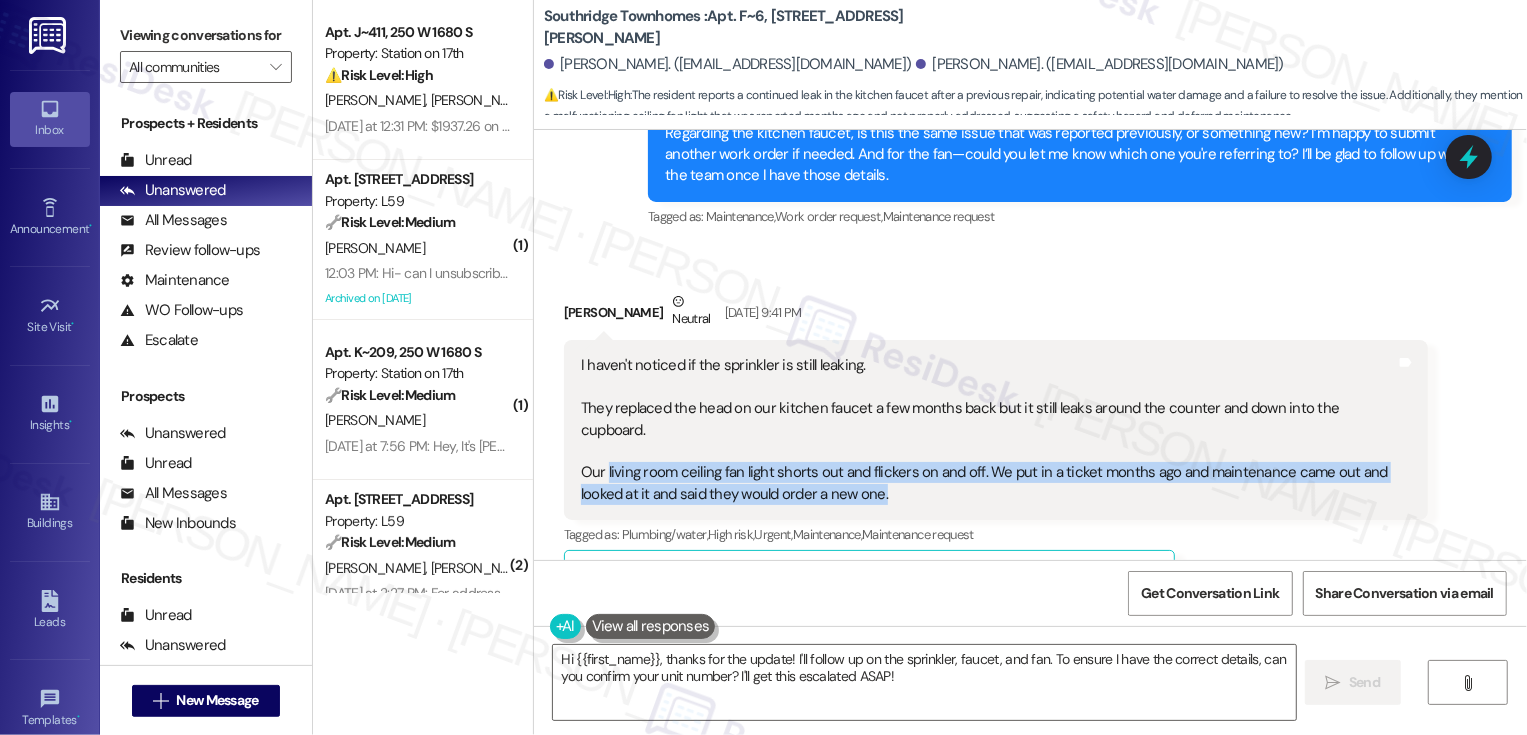click on "I haven't noticed if the sprinkler is still leaking.
They replaced the head on our kitchen faucet a few months back but it still leaks around the counter and down into the cupboard.
Our living room ceiling fan light shorts out and flickers on and off. We put in a ticket months ago and maintenance came out and looked at it and said they would order a new one." at bounding box center (988, 430) 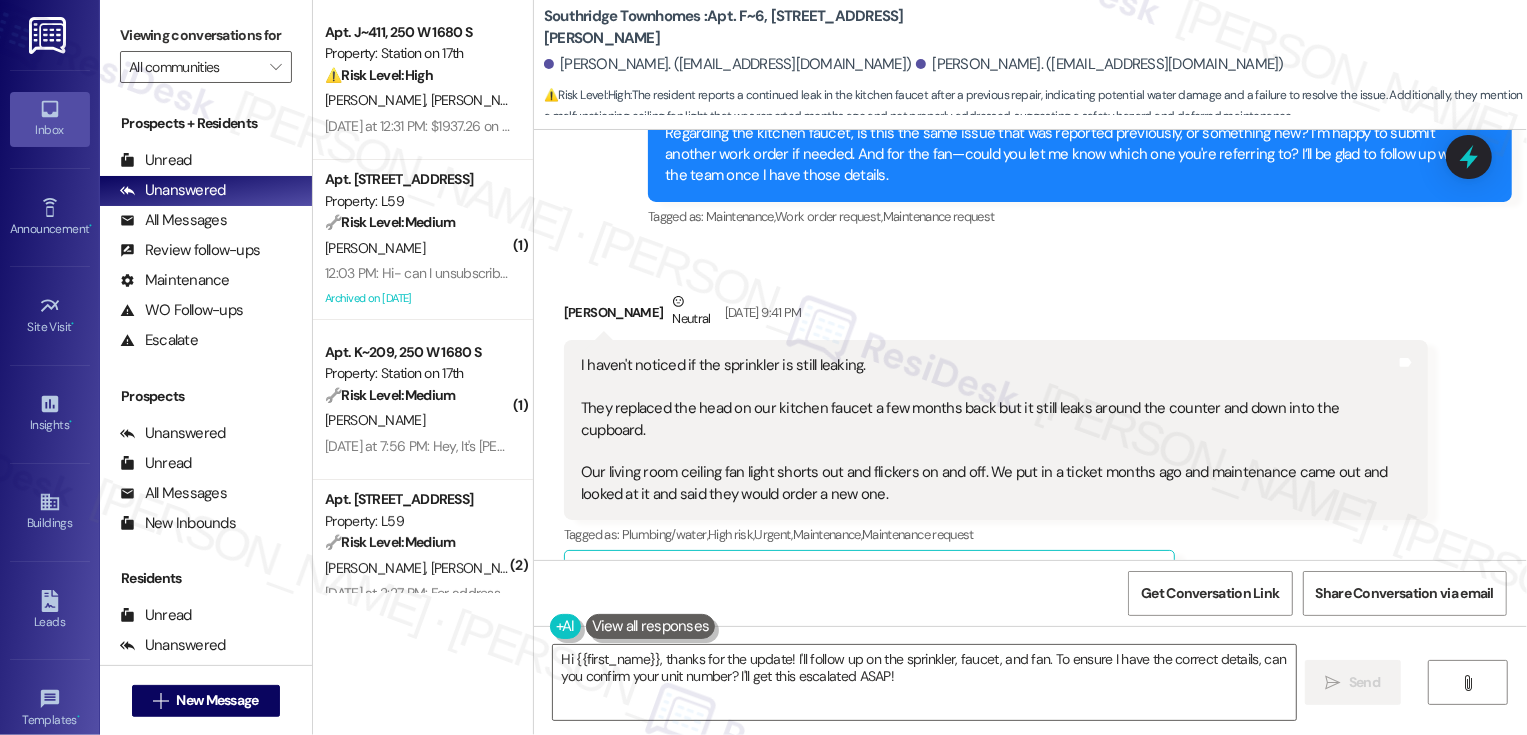 scroll, scrollTop: 4472, scrollLeft: 0, axis: vertical 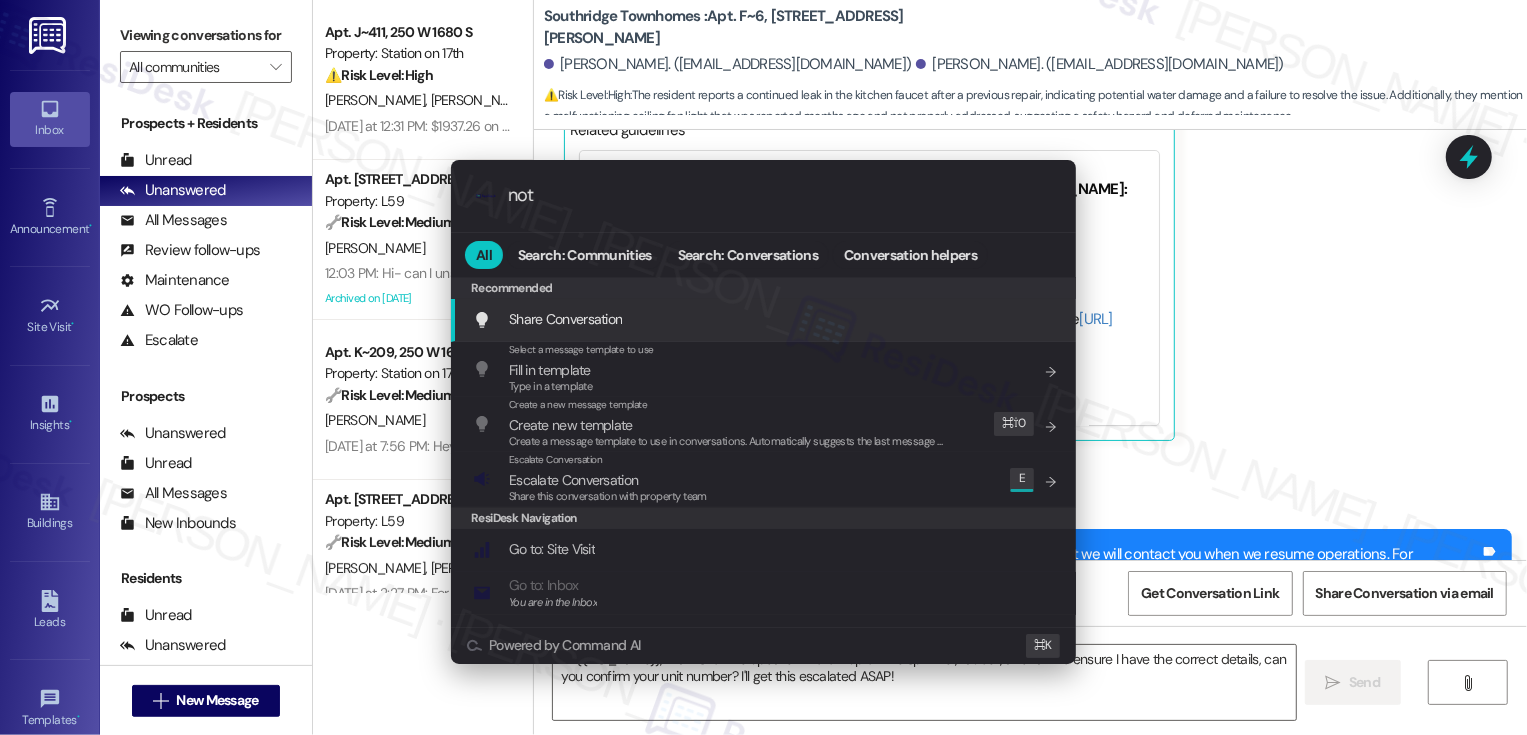 type on "note" 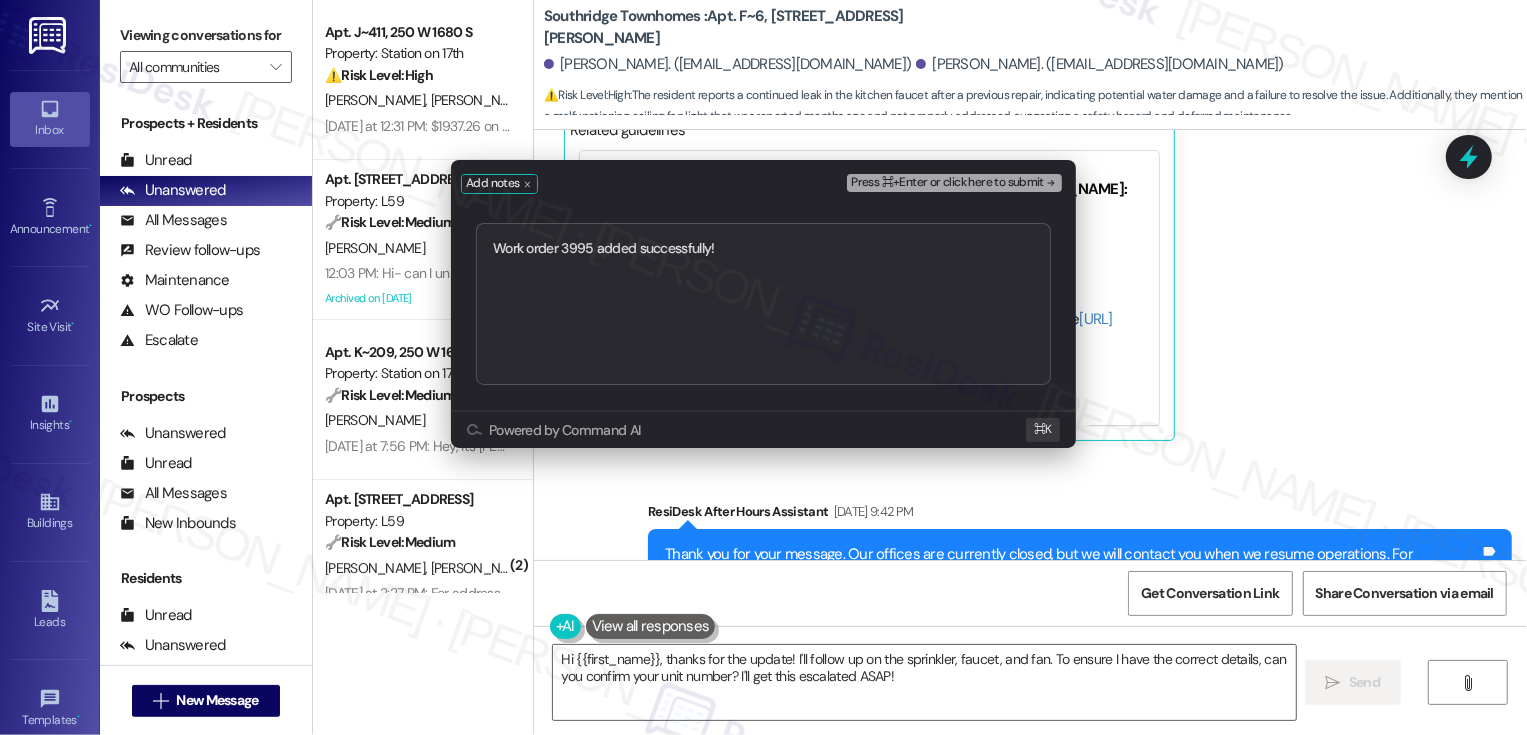 type on "Work order 3995 added successfully!" 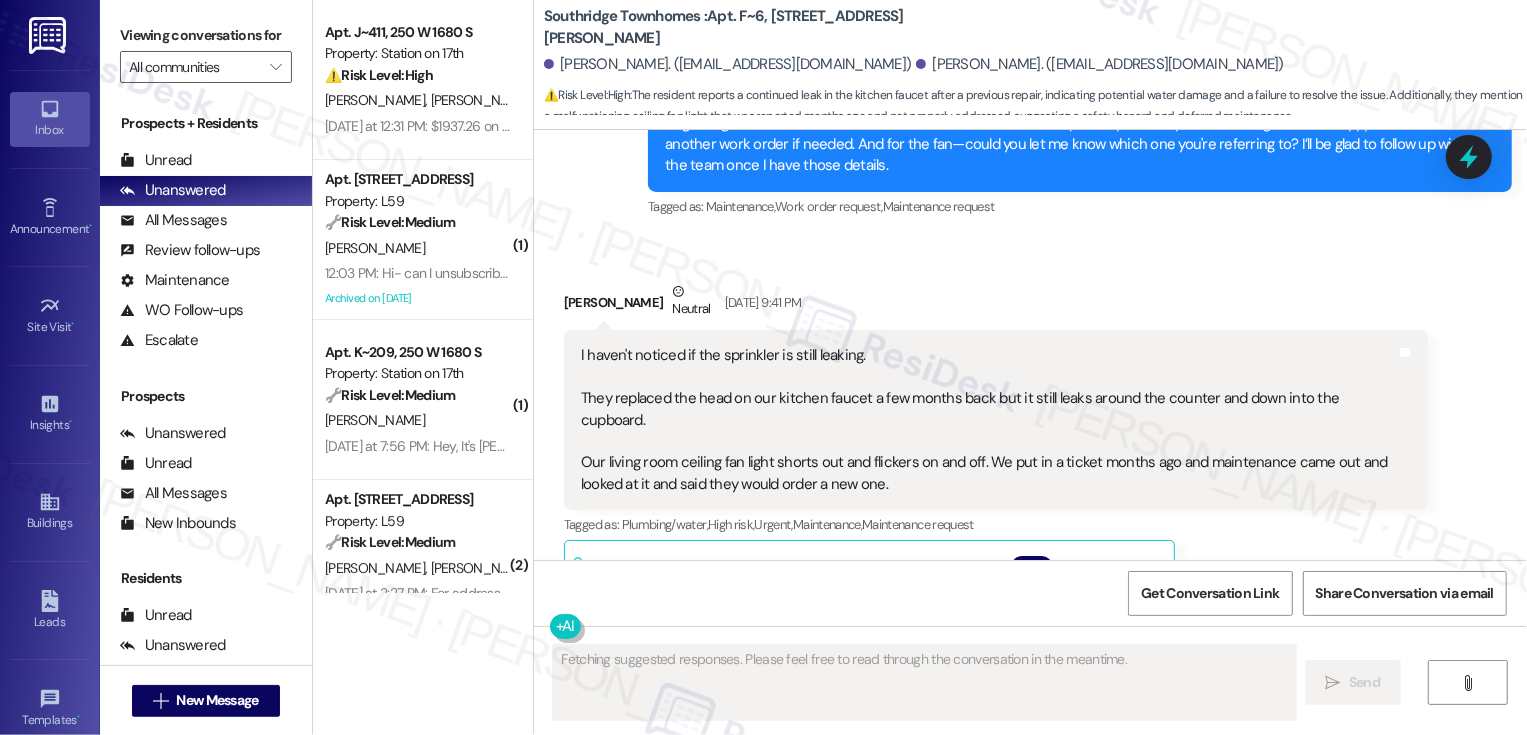 scroll, scrollTop: 3925, scrollLeft: 0, axis: vertical 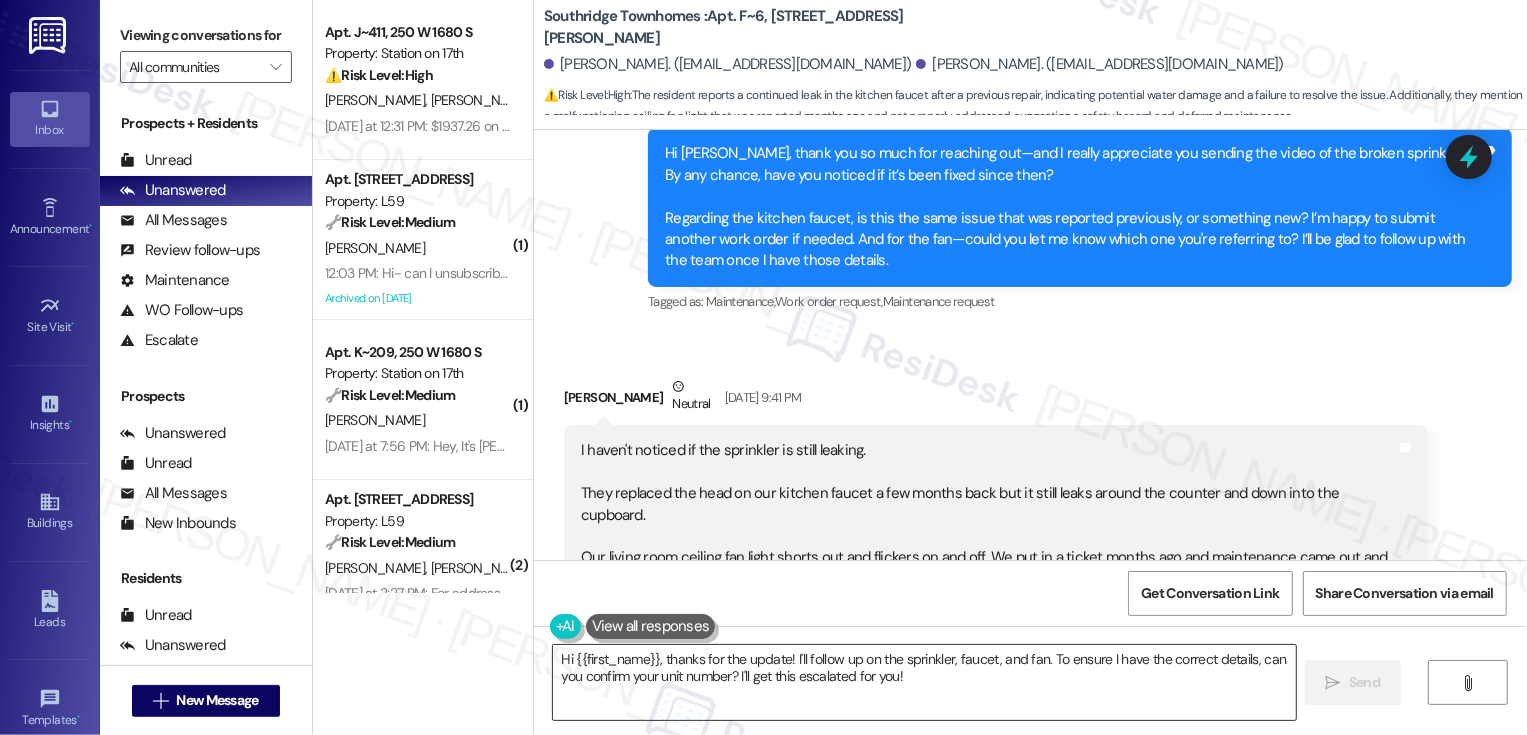 click on "Hi {{first_name}}, thanks for the update! I'll follow up on the sprinkler, faucet, and fan. To ensure I have the correct details, can you confirm your unit number? I'll get this escalated for you!" at bounding box center [924, 682] 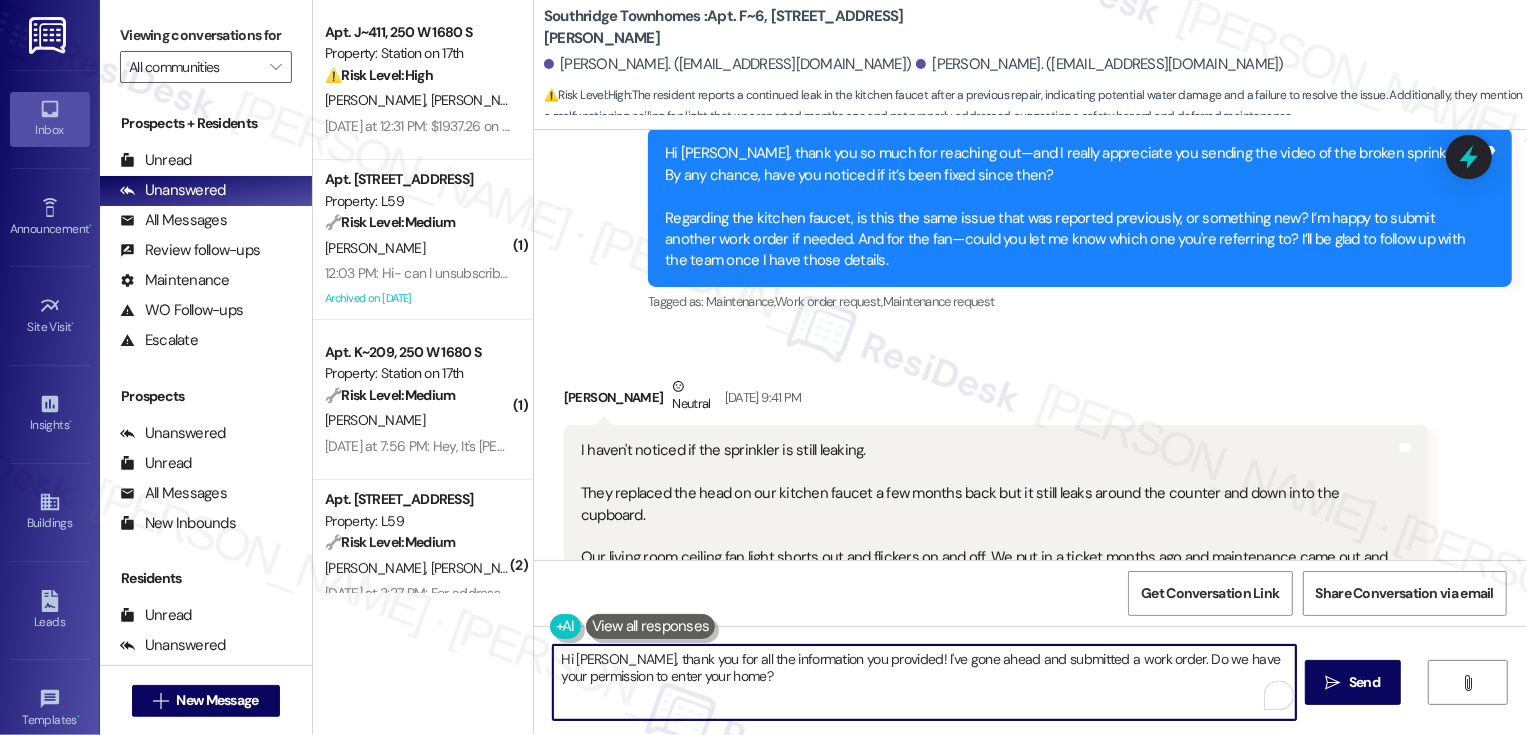 click on "Hi [PERSON_NAME], thank you for all the information you provided! I've gone ahead and submitted a work order. Do we have your permission to enter your home?" at bounding box center [924, 682] 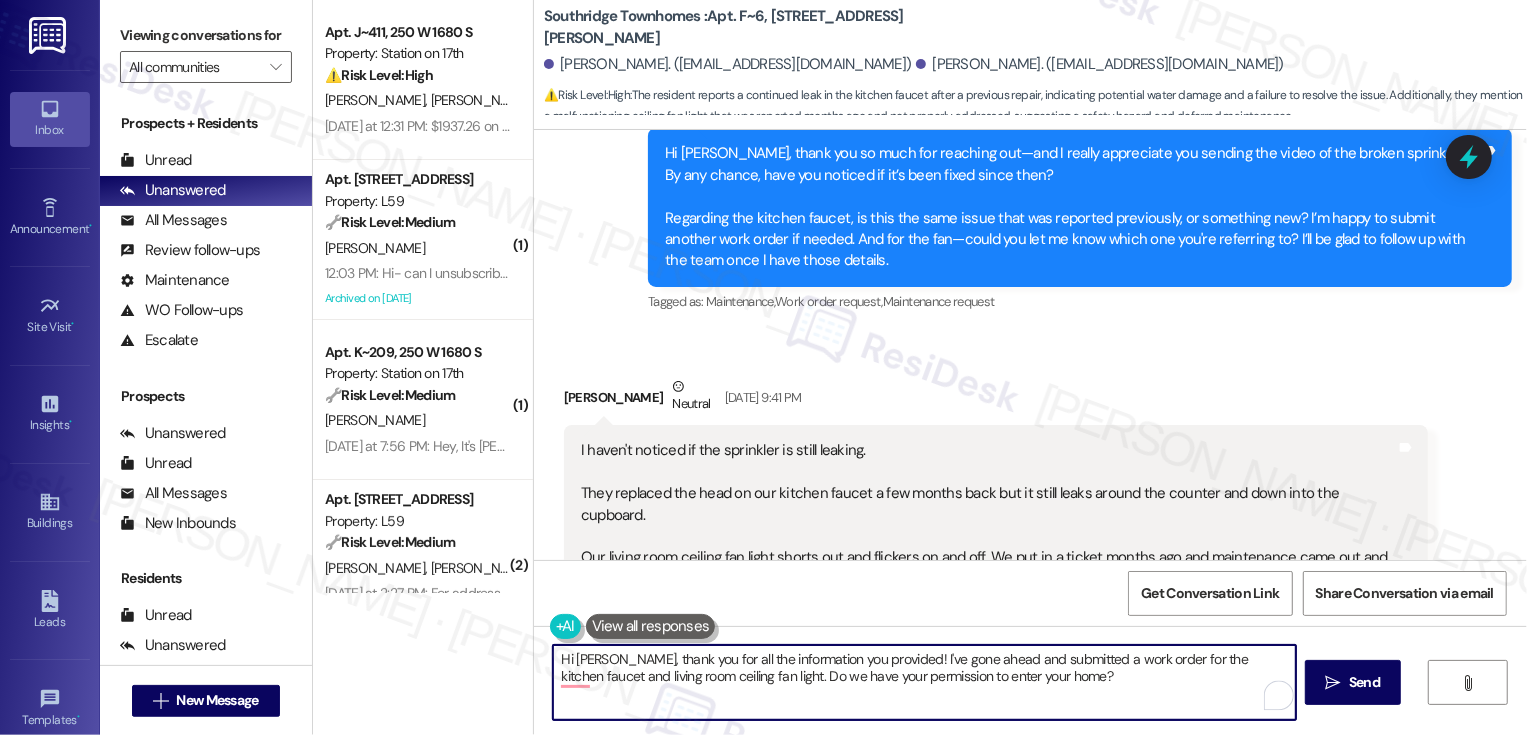 click on "Hi [PERSON_NAME], thank you for all the information you provided! I've gone ahead and submitted a work order for the kitchen faucet and living room ceiling fan light. Do we have your permission to enter your home?" at bounding box center [924, 682] 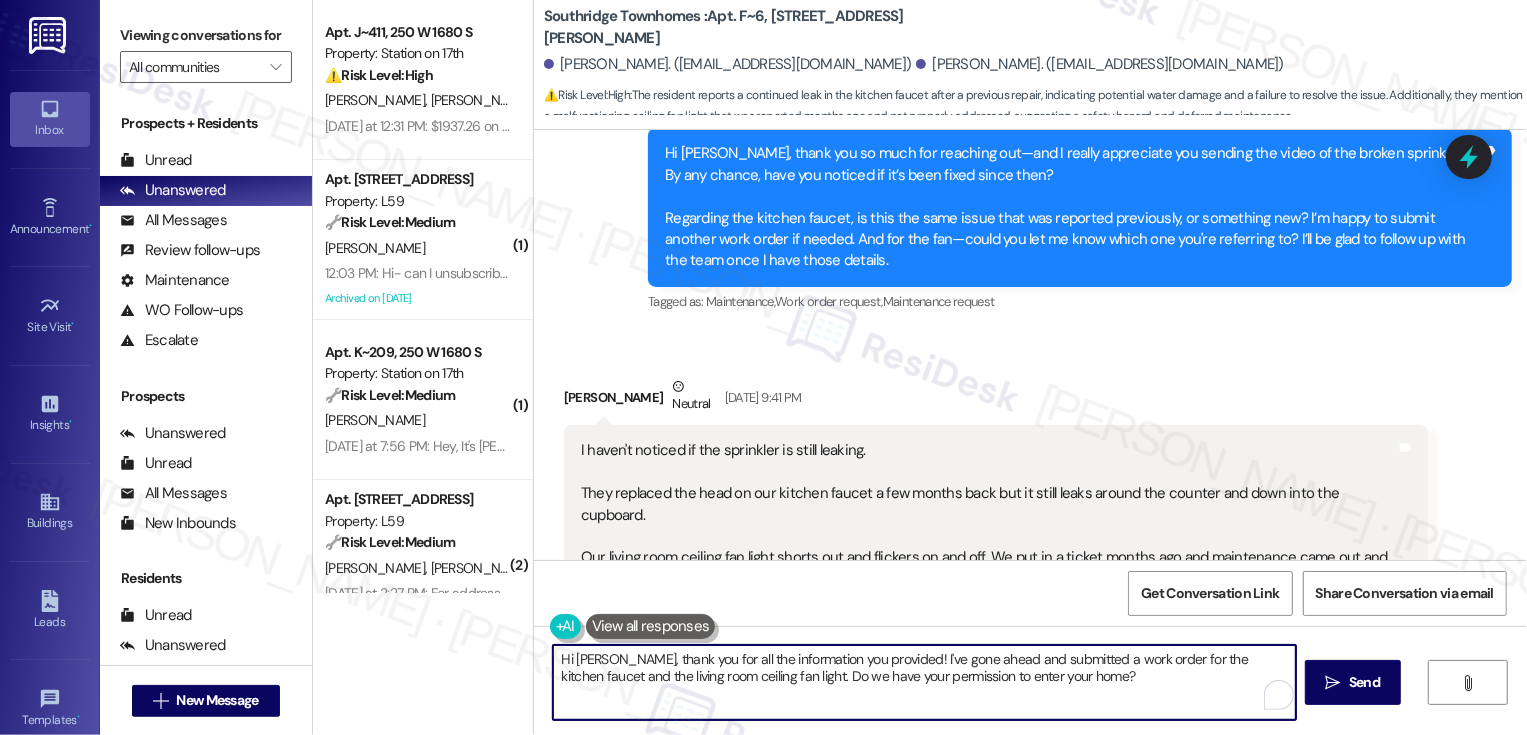 click on "Hi [PERSON_NAME], thank you for all the information you provided! I've gone ahead and submitted a work order for the kitchen faucet and the living room ceiling fan light. Do we have your permission to enter your home?" at bounding box center (924, 682) 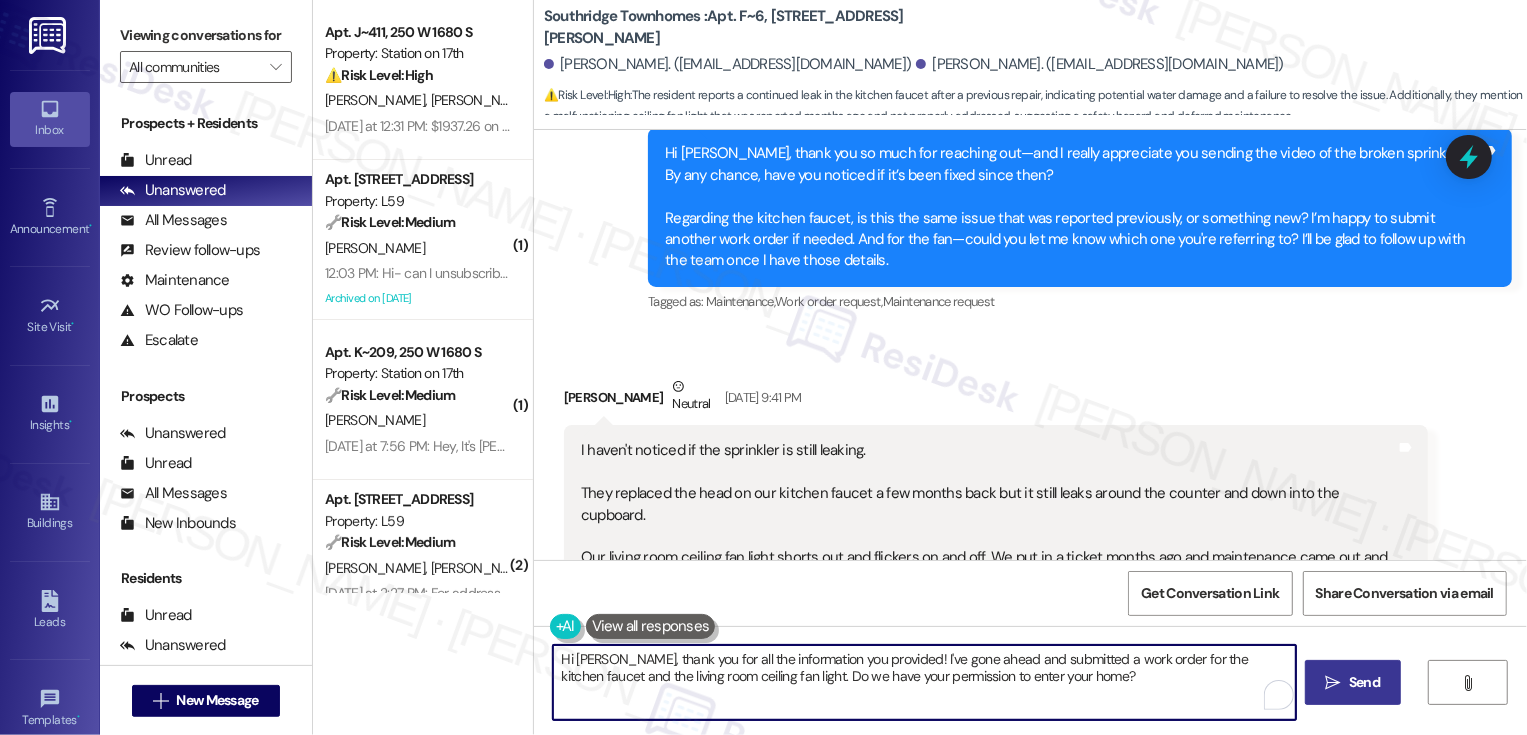 type on "Hi [PERSON_NAME], thank you for all the information you provided! I've gone ahead and submitted a work order for the kitchen faucet and the living room ceiling fan light. Do we have your permission to enter your home?" 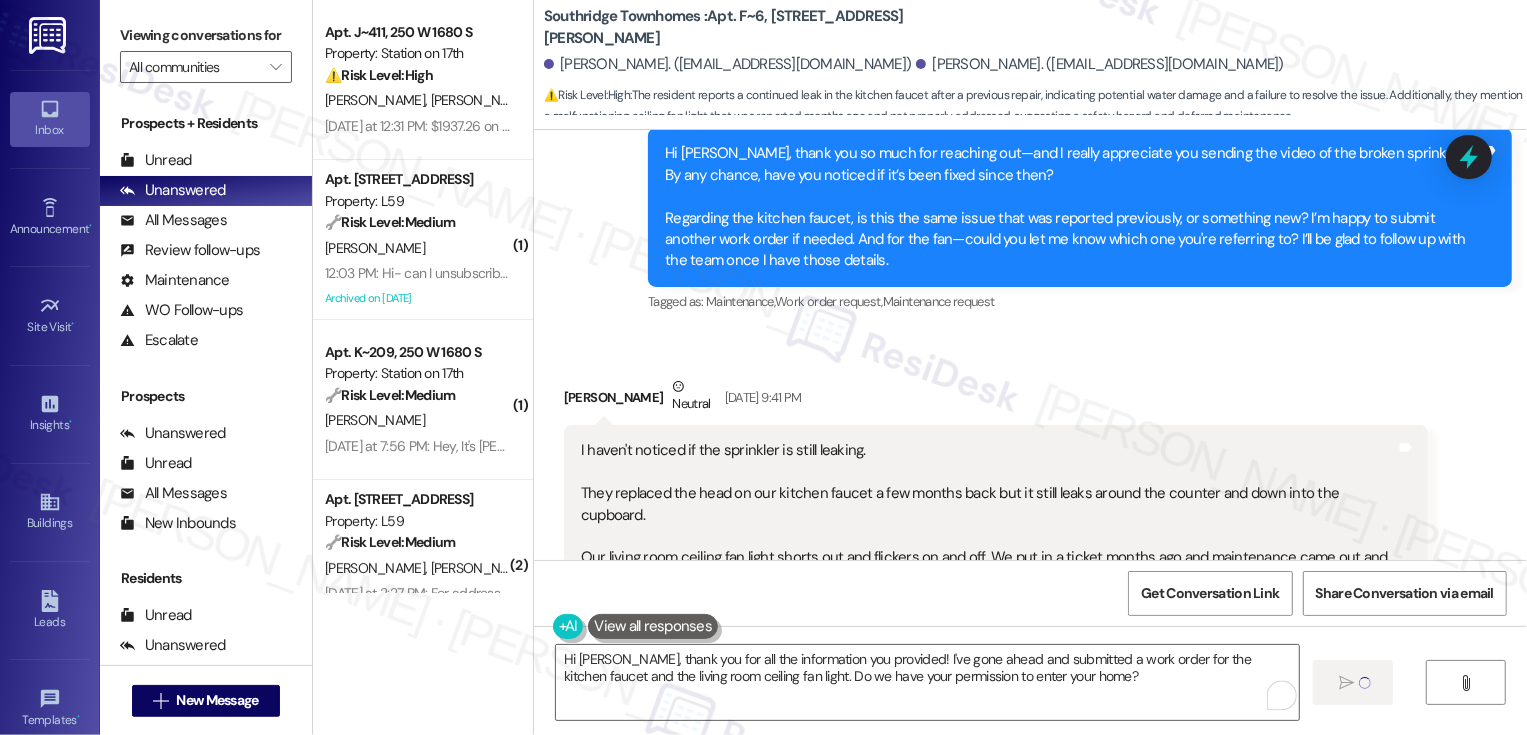 type 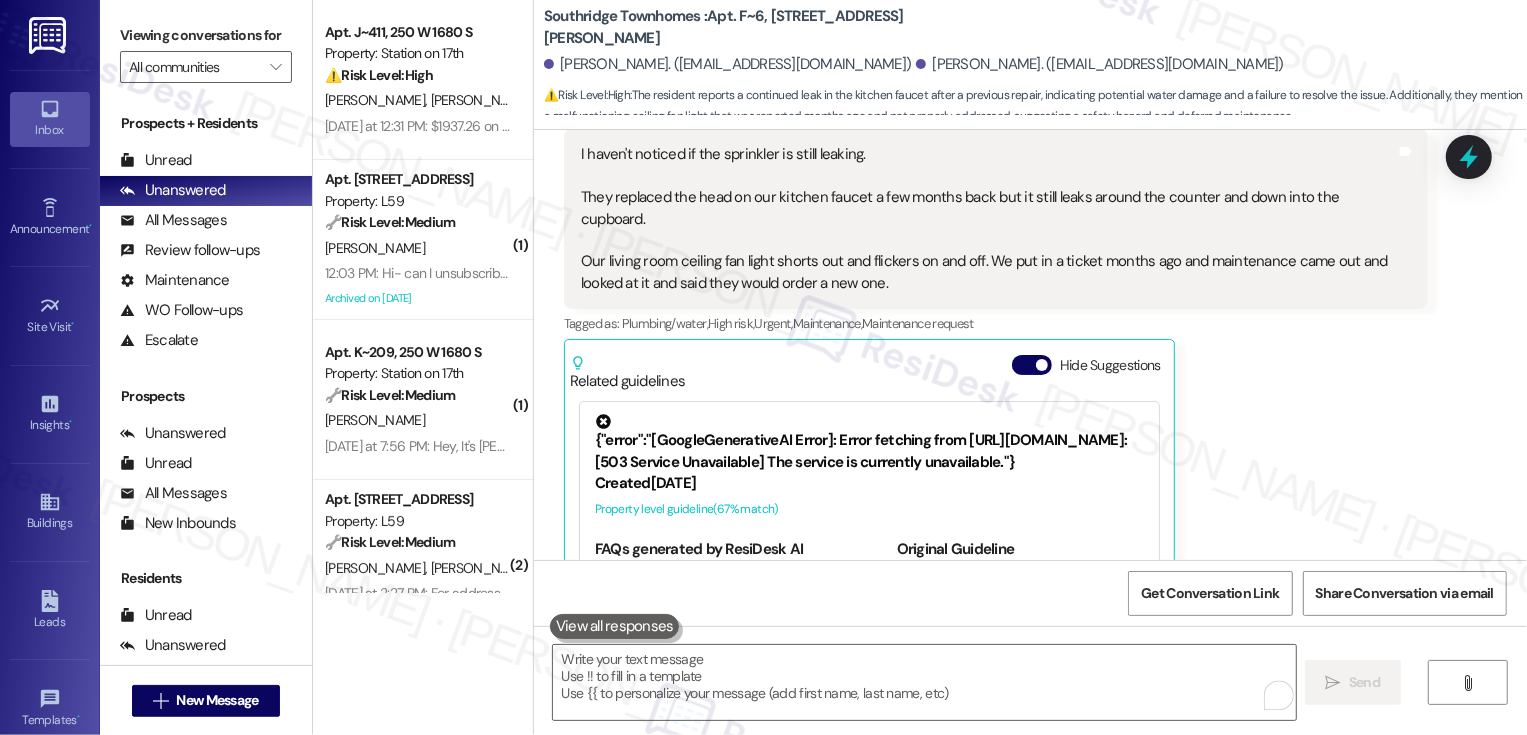 scroll, scrollTop: 4281, scrollLeft: 0, axis: vertical 